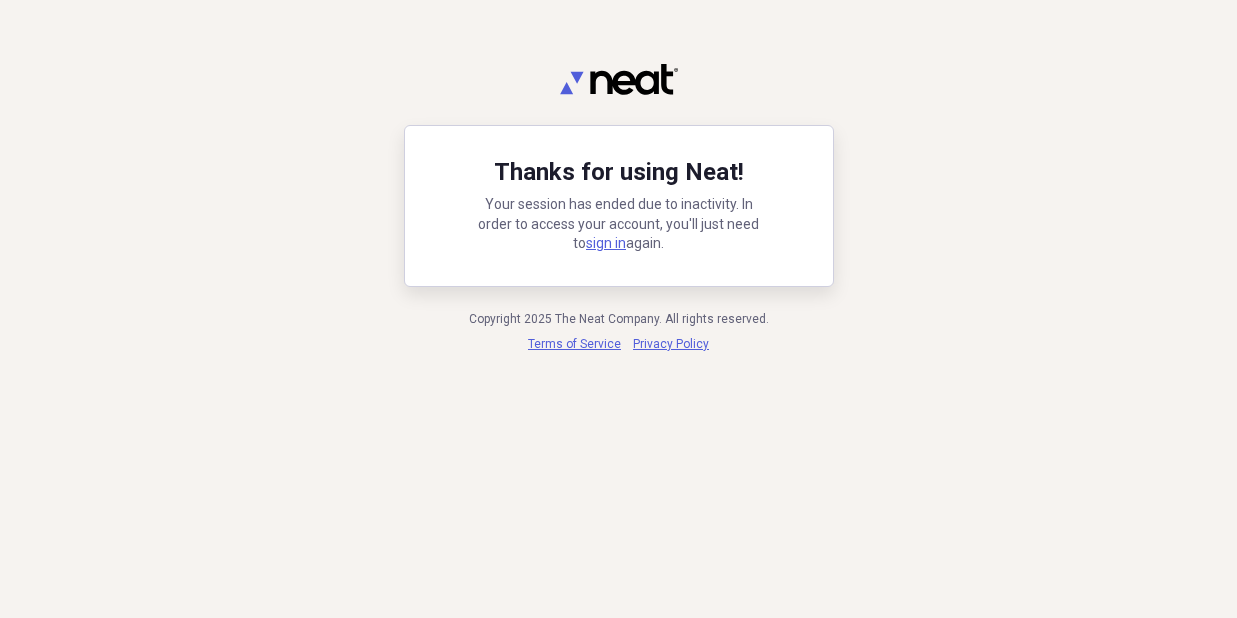 scroll, scrollTop: 0, scrollLeft: 0, axis: both 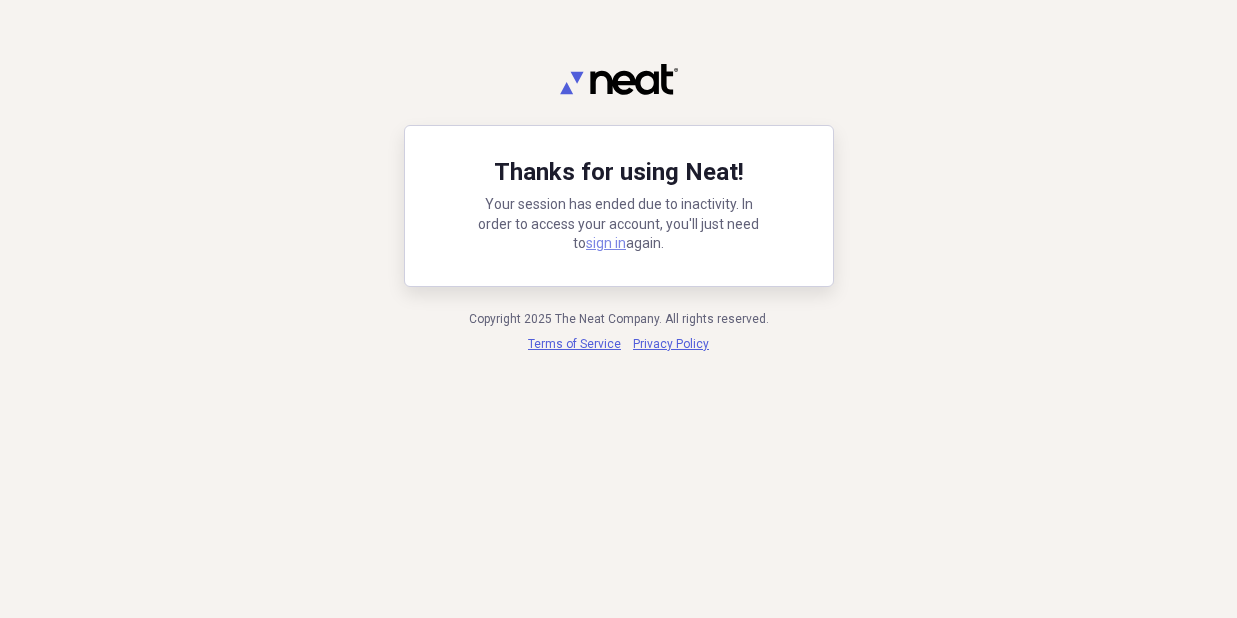 click on "sign in" at bounding box center (606, 243) 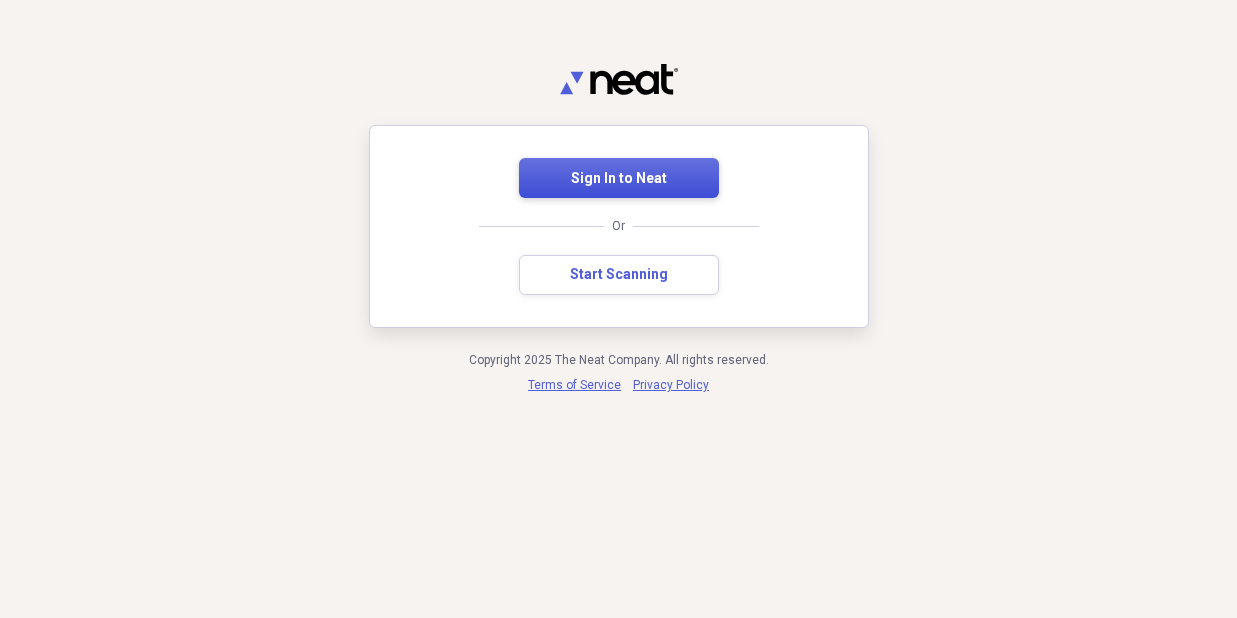 click on "Sign In to Neat" at bounding box center [619, 179] 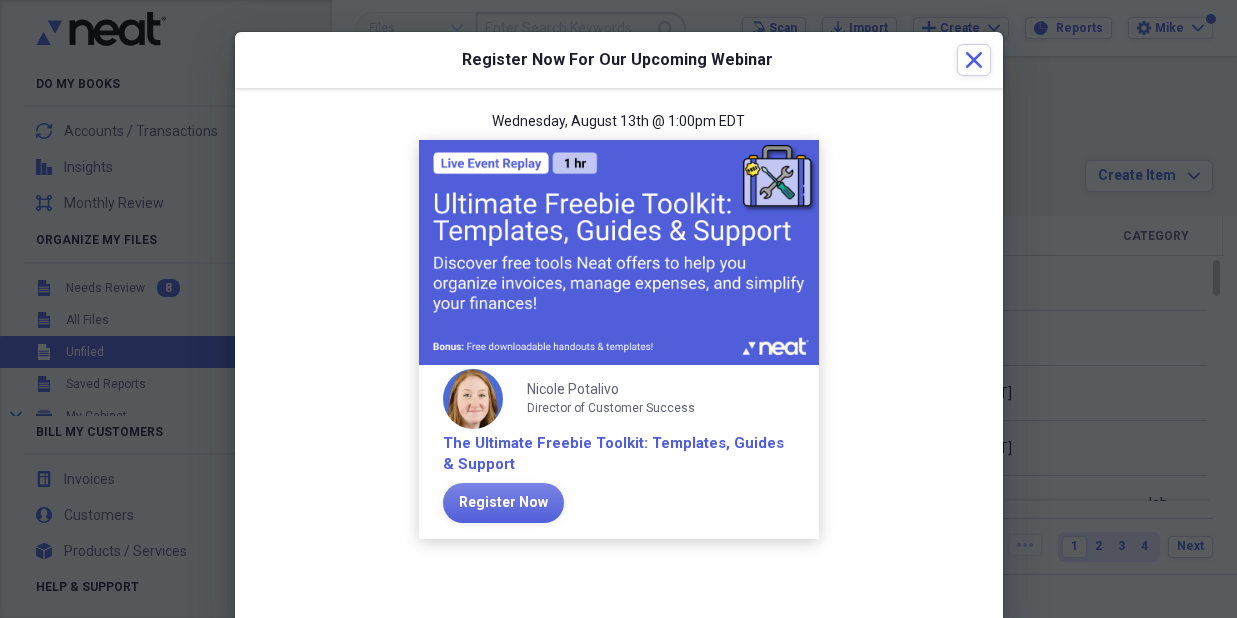 click on "Wednesday, August 13th @ 1:00pm EDT Nicole Potalivo Director of Customer Success The Ultimate Freebie Toolkit: Templates, Guides & Support Register Now" at bounding box center [619, 336] 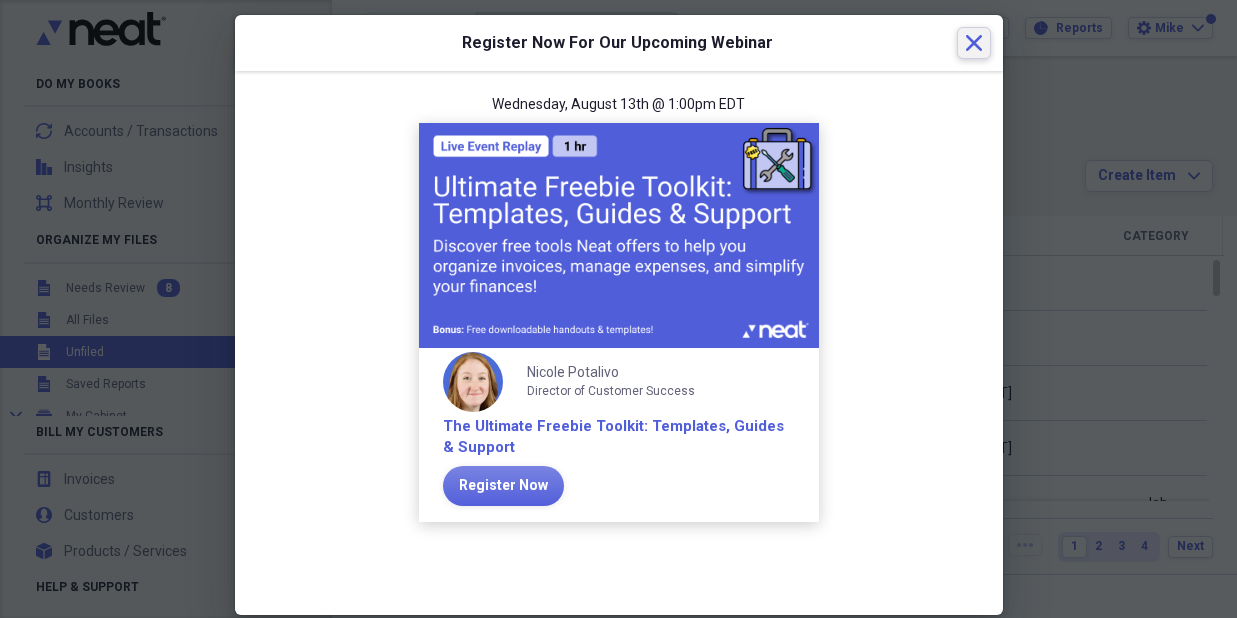 click on "Close" 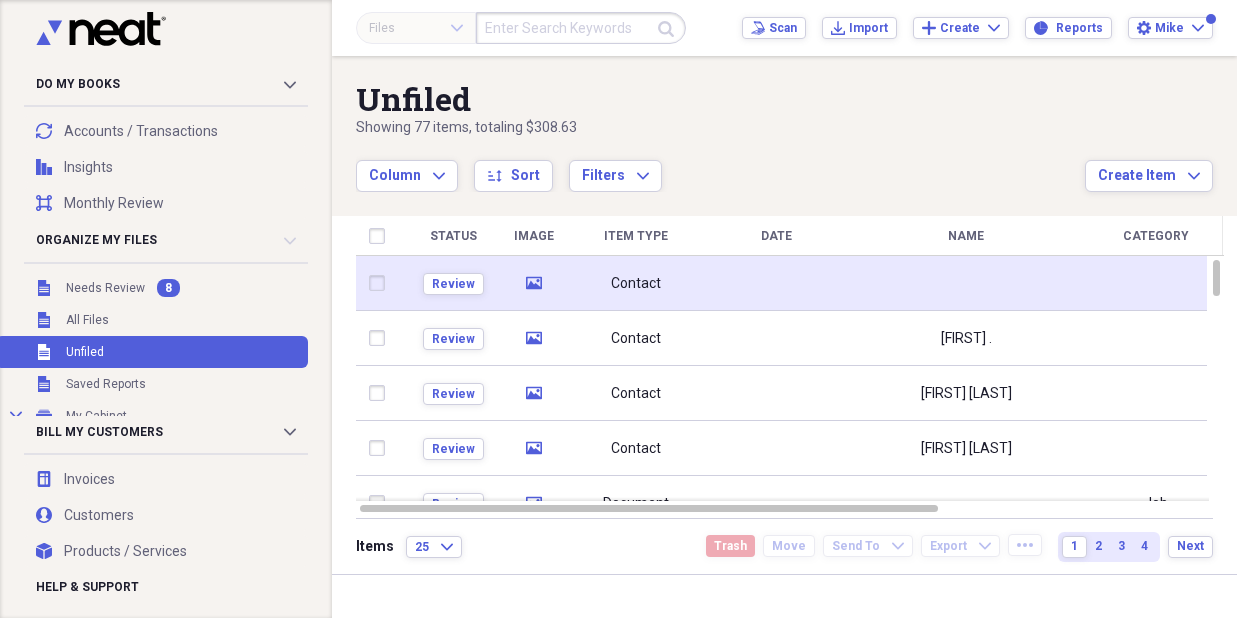 click on "Contact" at bounding box center [636, 283] 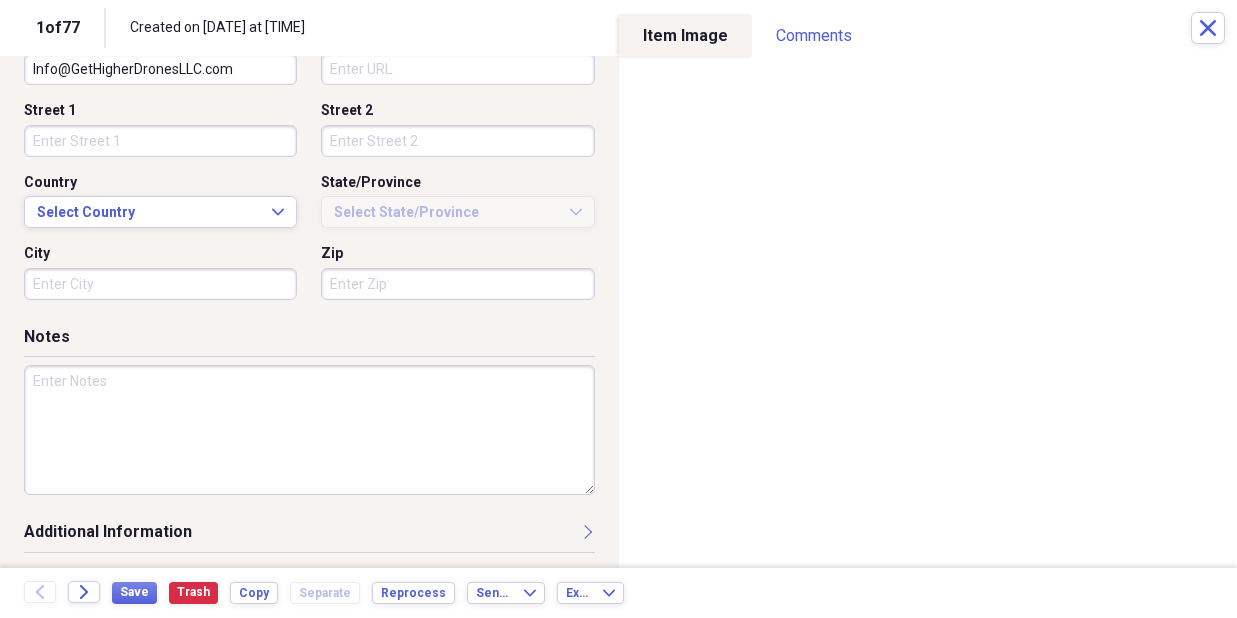 scroll, scrollTop: 0, scrollLeft: 0, axis: both 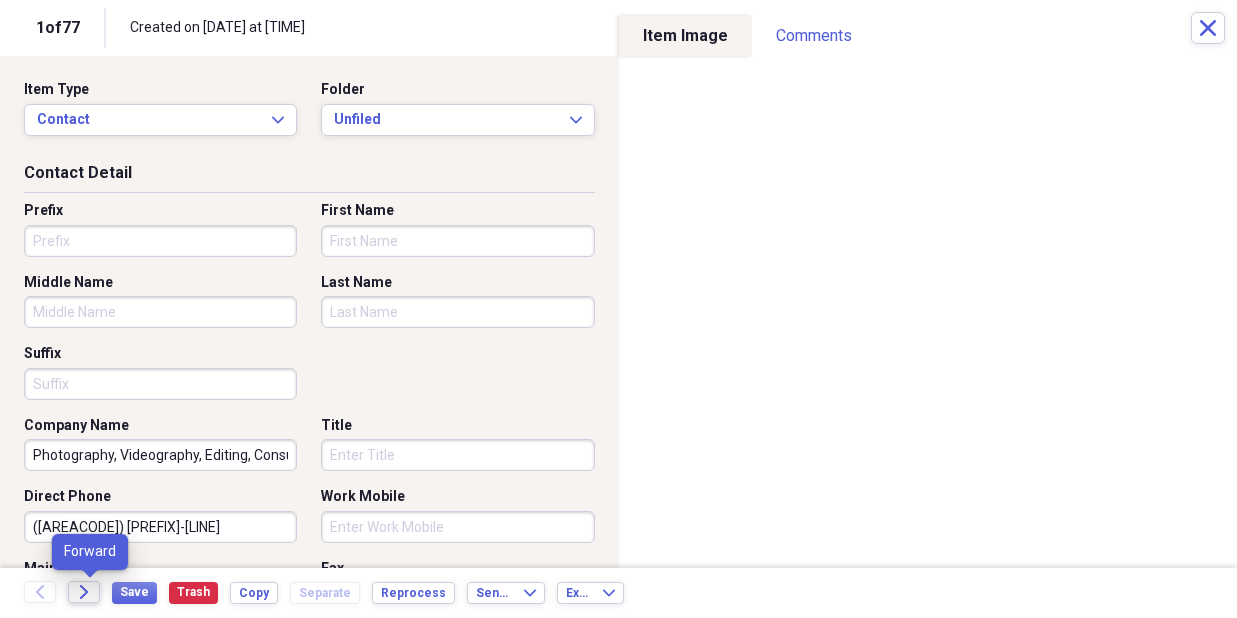 click on "Forward" at bounding box center [84, 592] 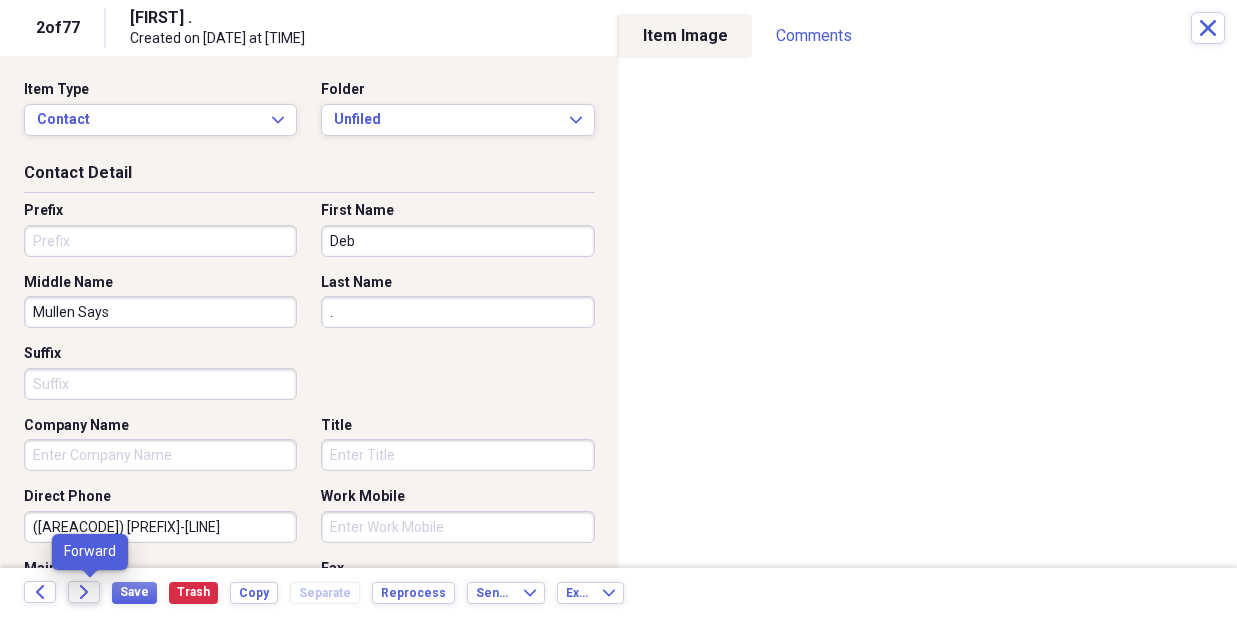 click on "Forward" at bounding box center [84, 592] 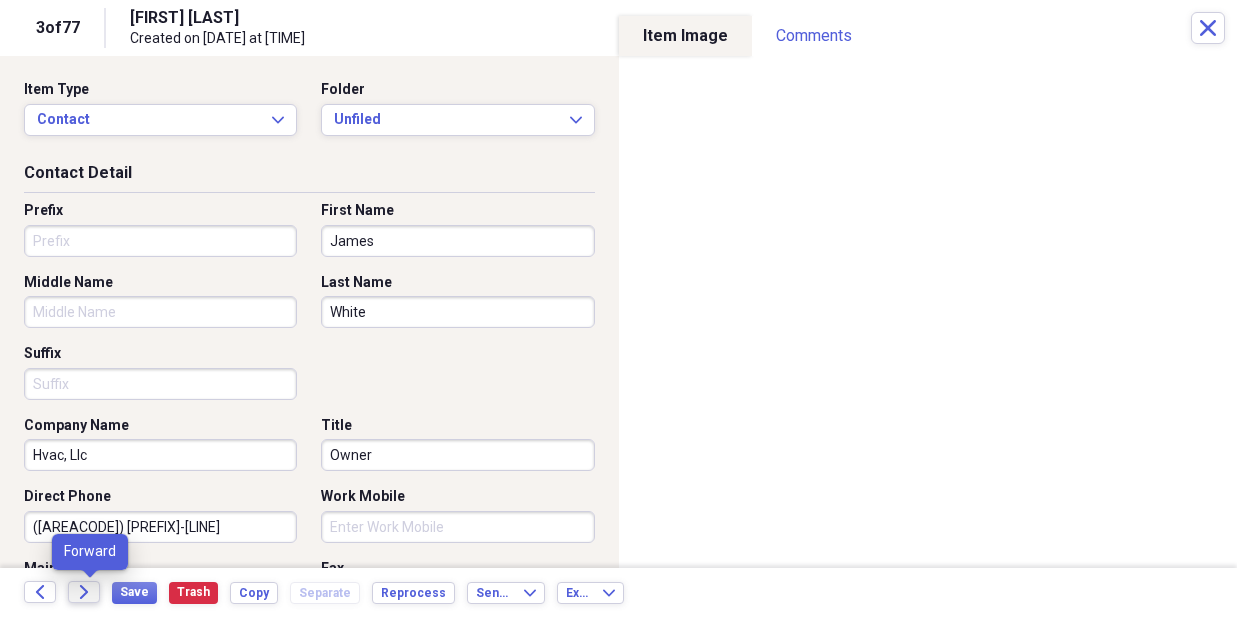 click on "Forward" at bounding box center [84, 592] 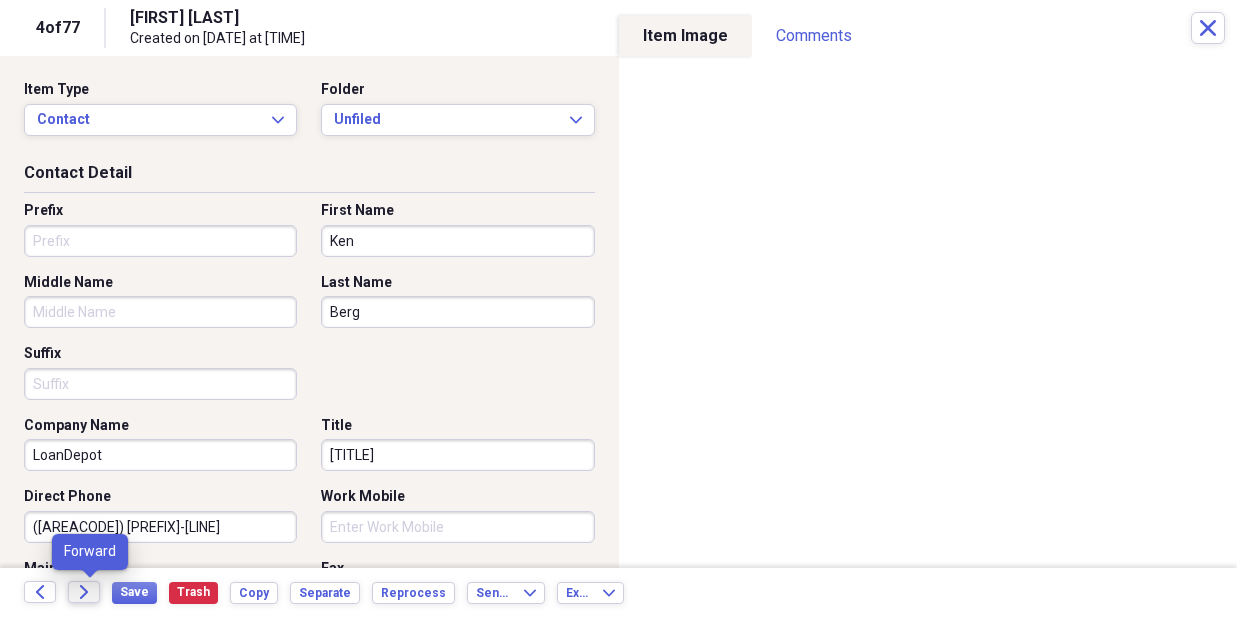 click on "Forward" at bounding box center (84, 592) 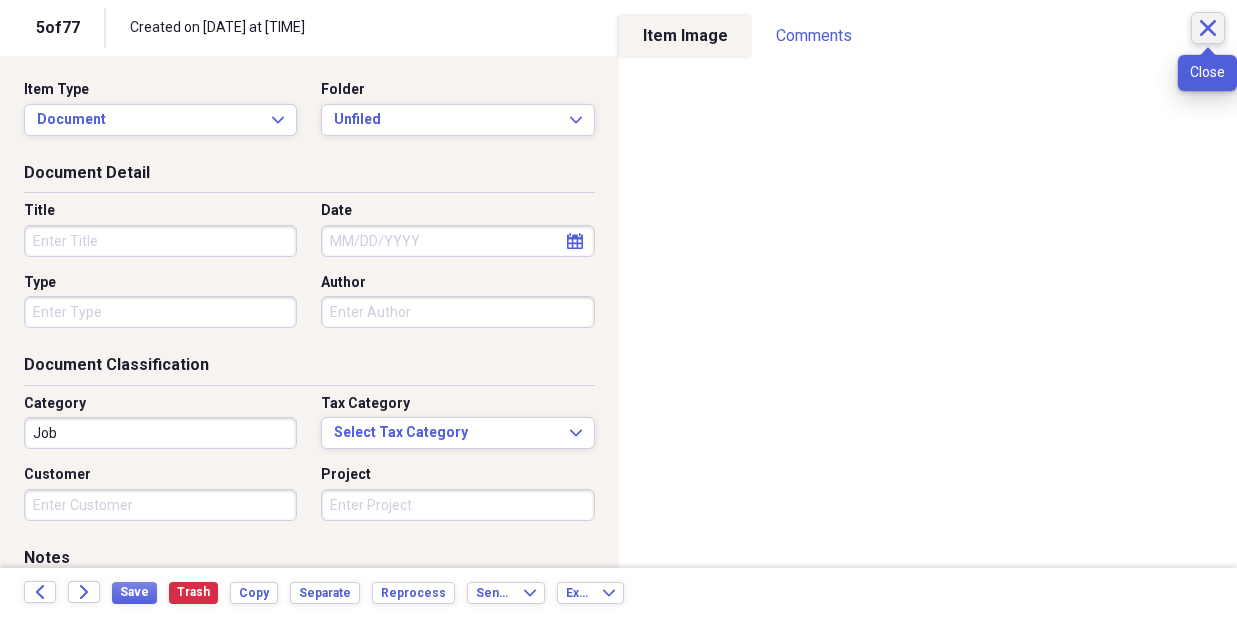 click on "Close" at bounding box center [1208, 28] 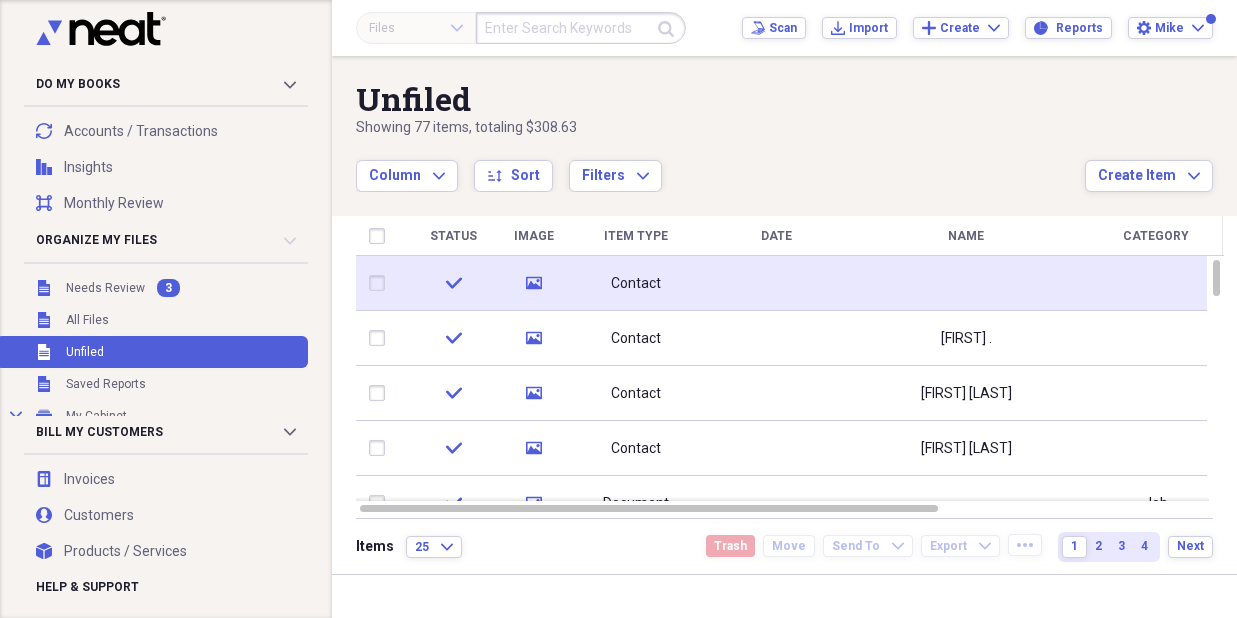 click on "Contact" at bounding box center [636, 284] 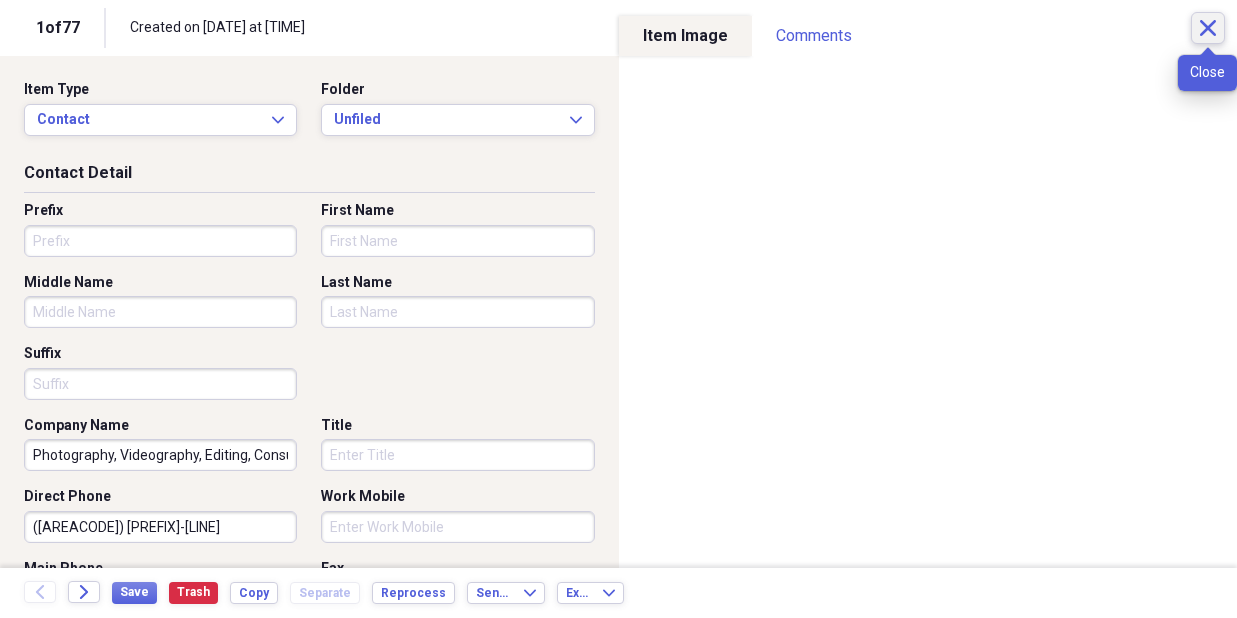 click on "Close" at bounding box center (1208, 28) 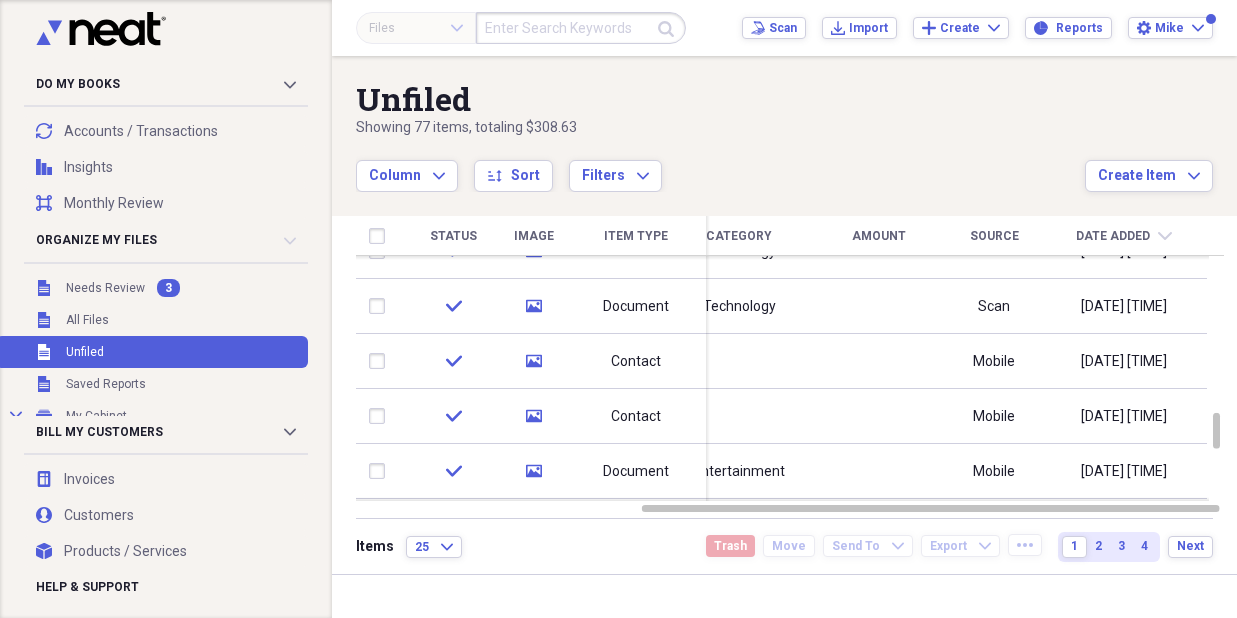 click on "chevron-down" 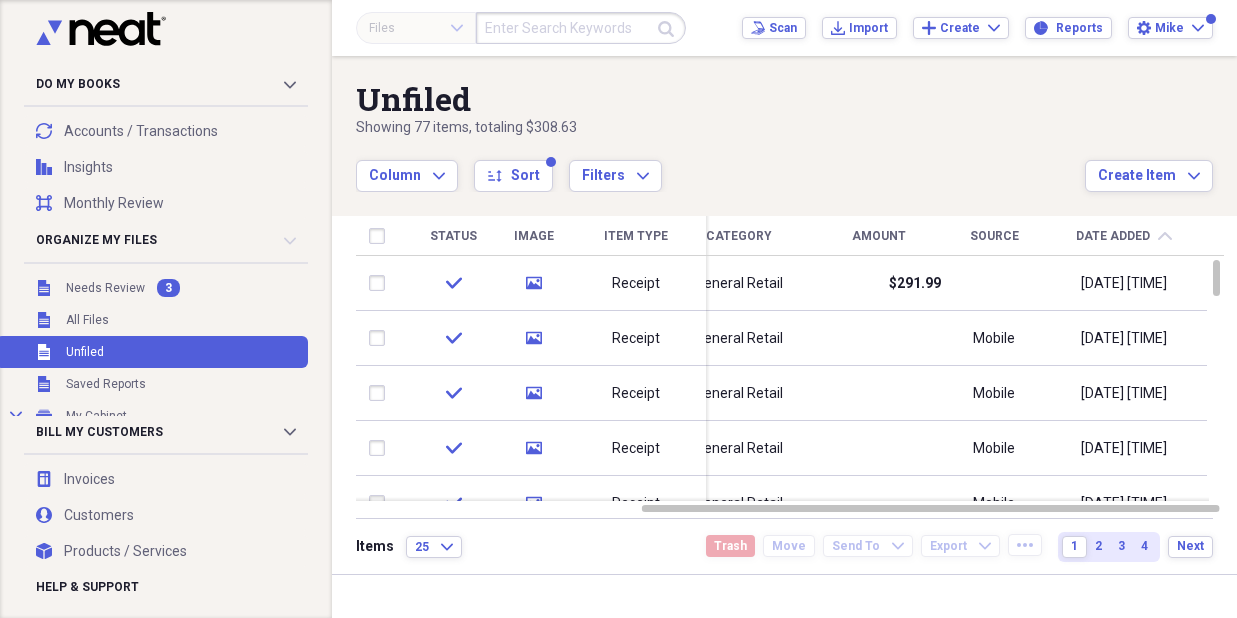 click on "Date Added" at bounding box center (1113, 236) 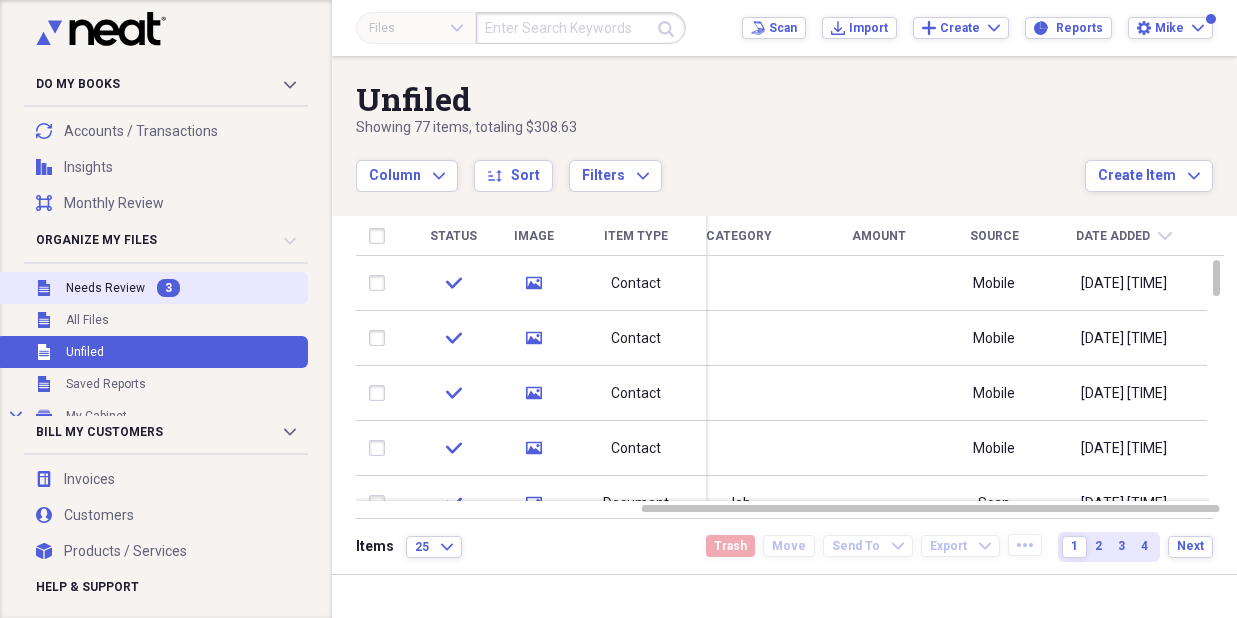 click on "Needs Review" at bounding box center [105, 288] 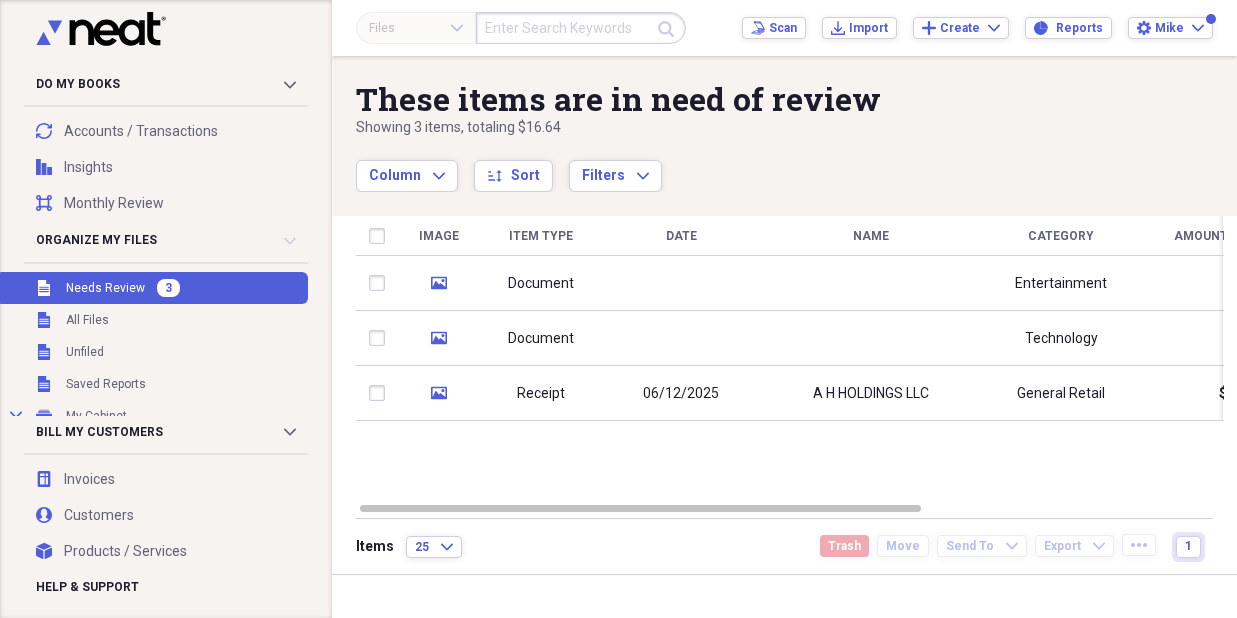 click on "Image Item Type Date Name Category Amount Source Date Added chevron-down Folder media Document Entertainment Scan [DATE] [TIME] Business media Document Technology Mobile [DATE] [TIME] Unfiled media Receipt [DATE] A H HOLDINGS LLC General Retail $16.64 Mobile [DATE] [TIME] Unfiled" at bounding box center (790, 358) 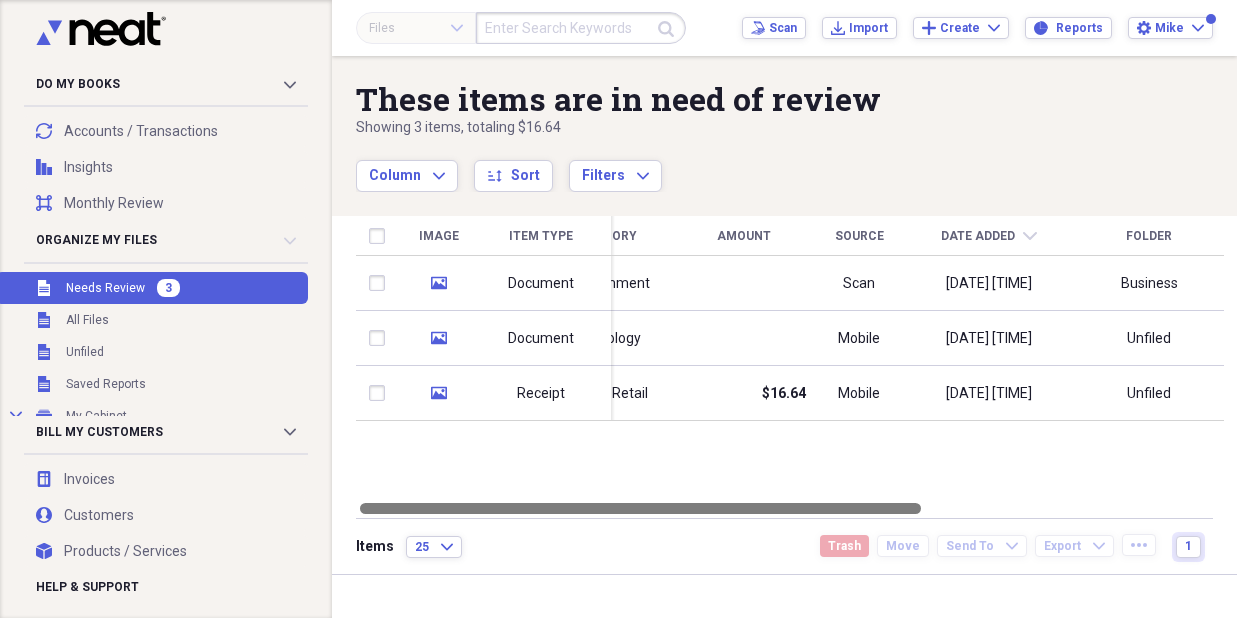 click at bounding box center [790, 508] 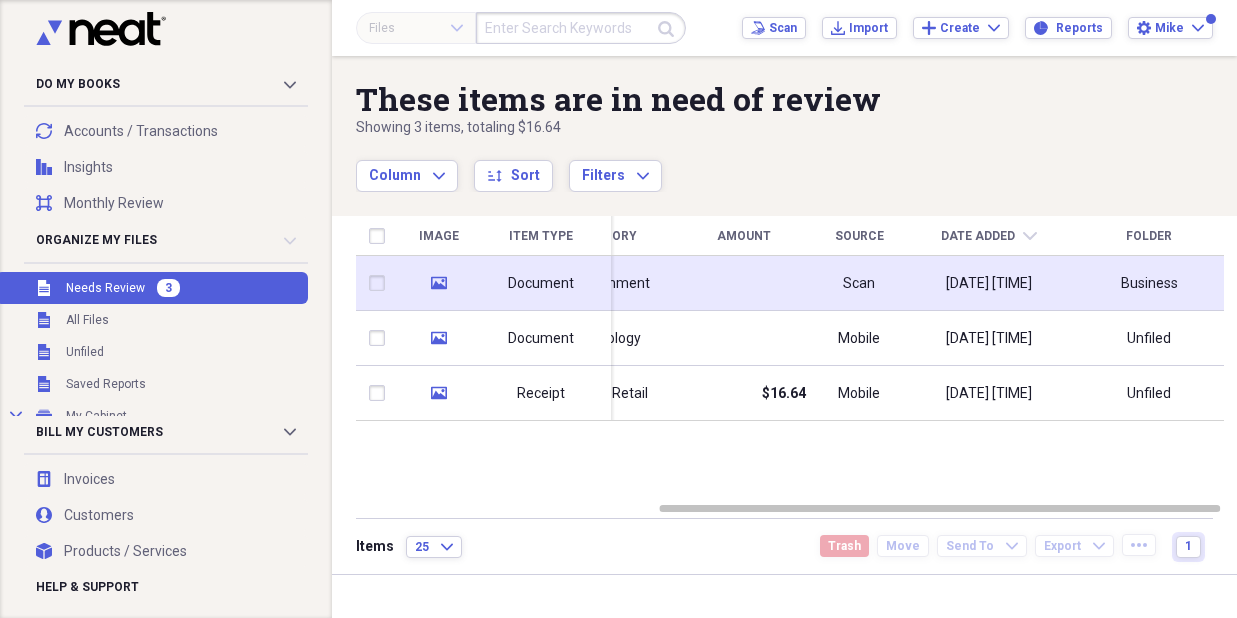click on "Scan" at bounding box center (859, 283) 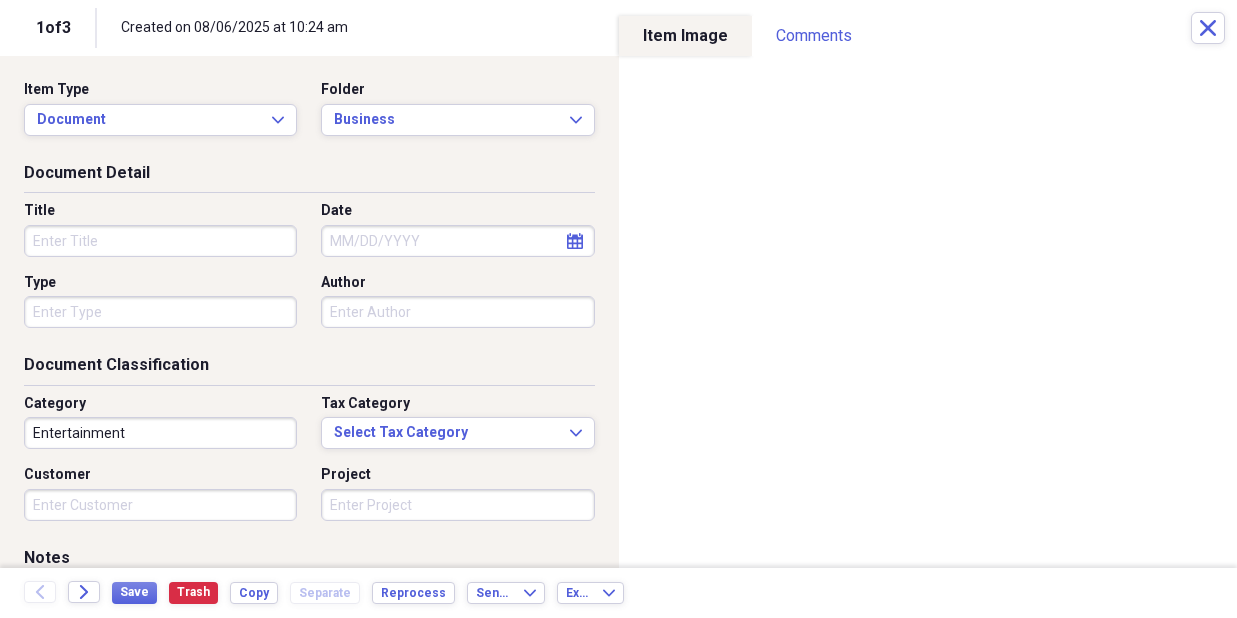 click on "Title" at bounding box center [160, 241] 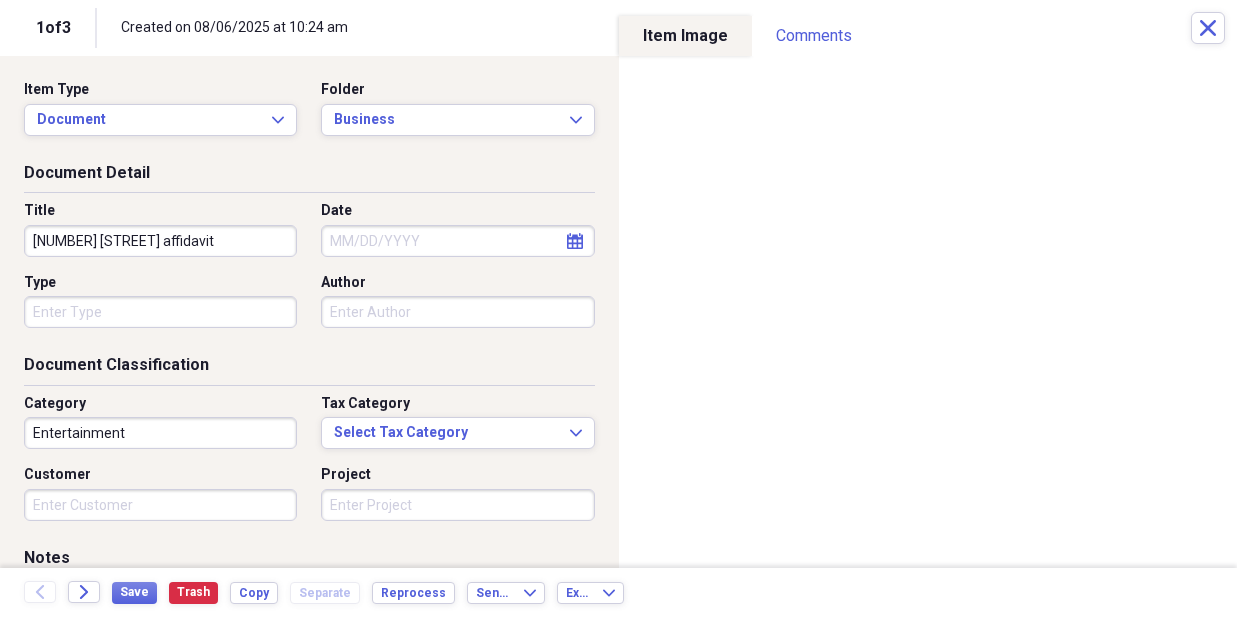 type on "[NUMBER] [STREET] affidavit" 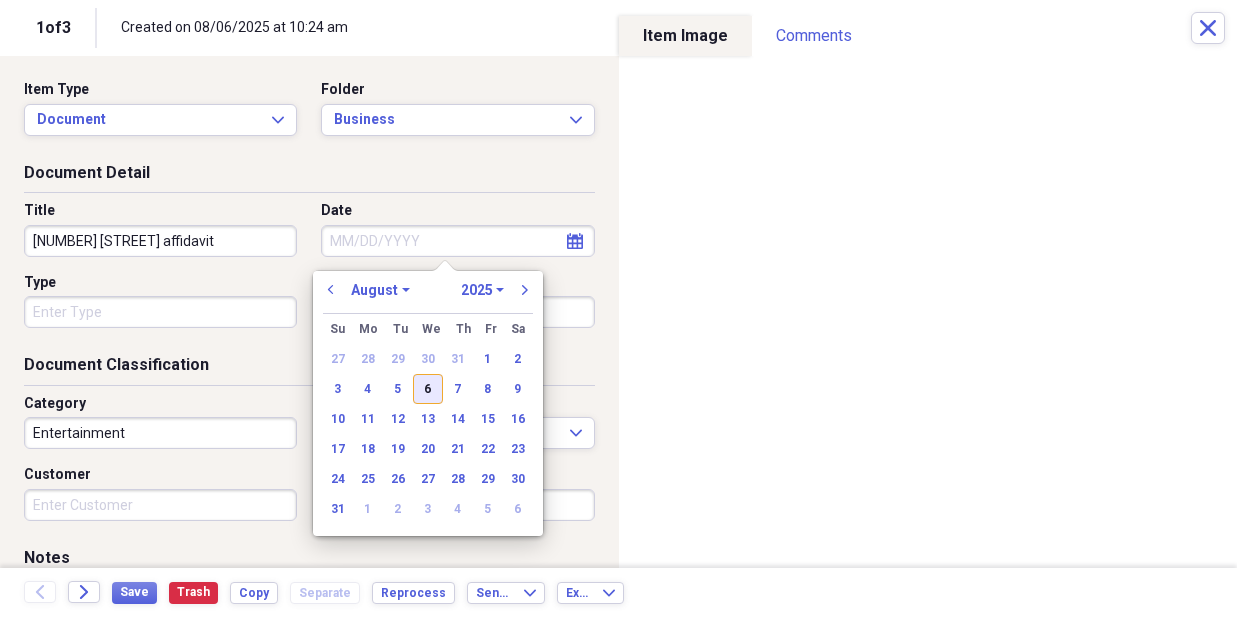 click on "6" at bounding box center [428, 389] 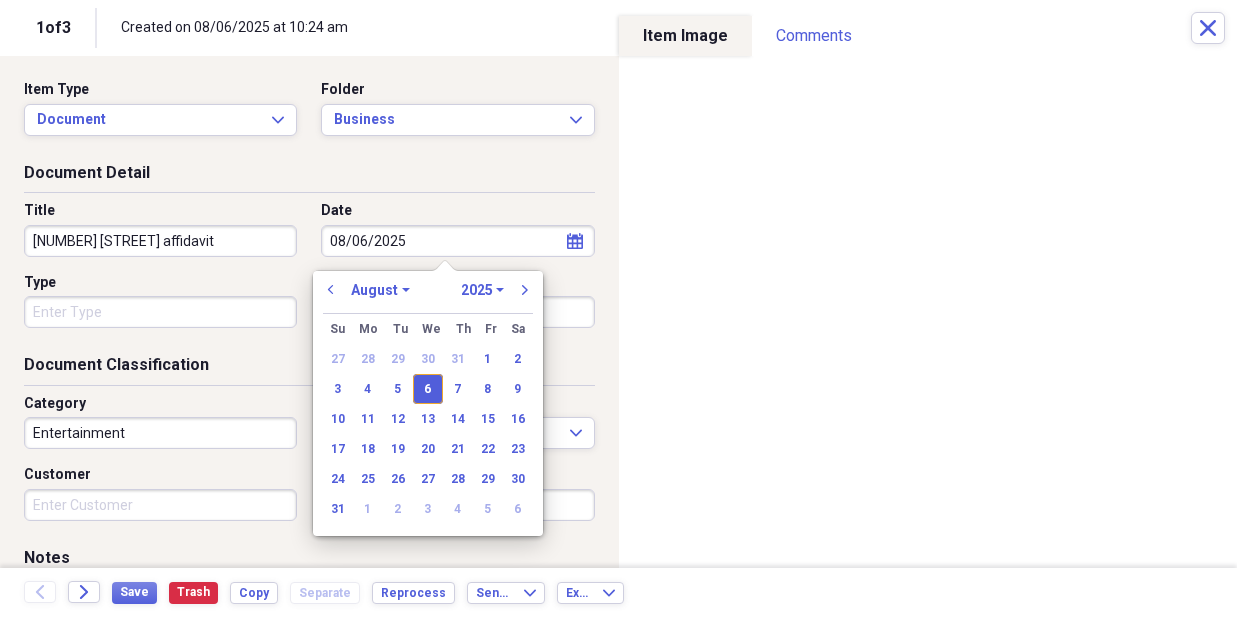 type on "08/06/2025" 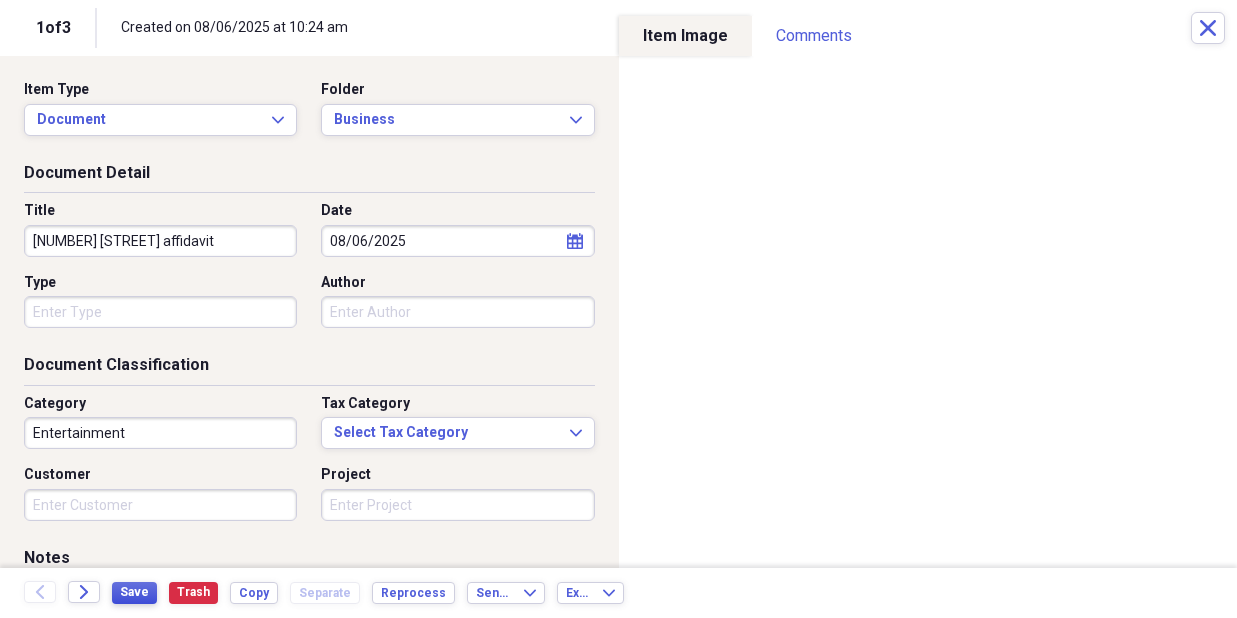 click on "Save" at bounding box center (134, 592) 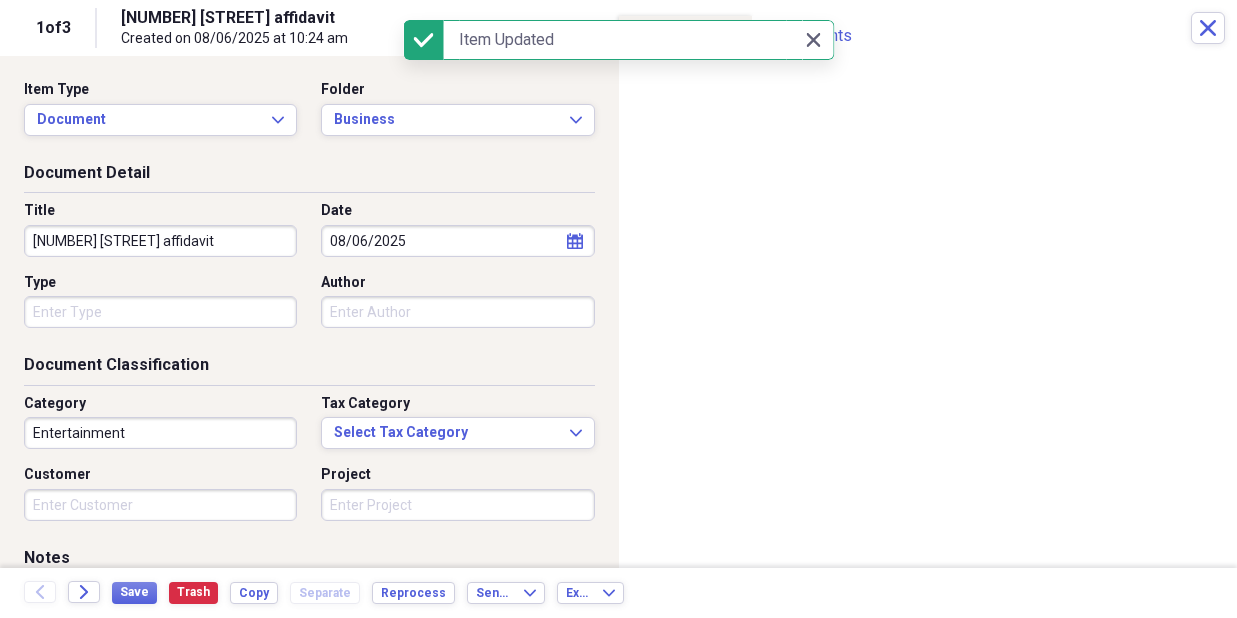 click on "Send To Expand Export Expand" at bounding box center [551, 593] 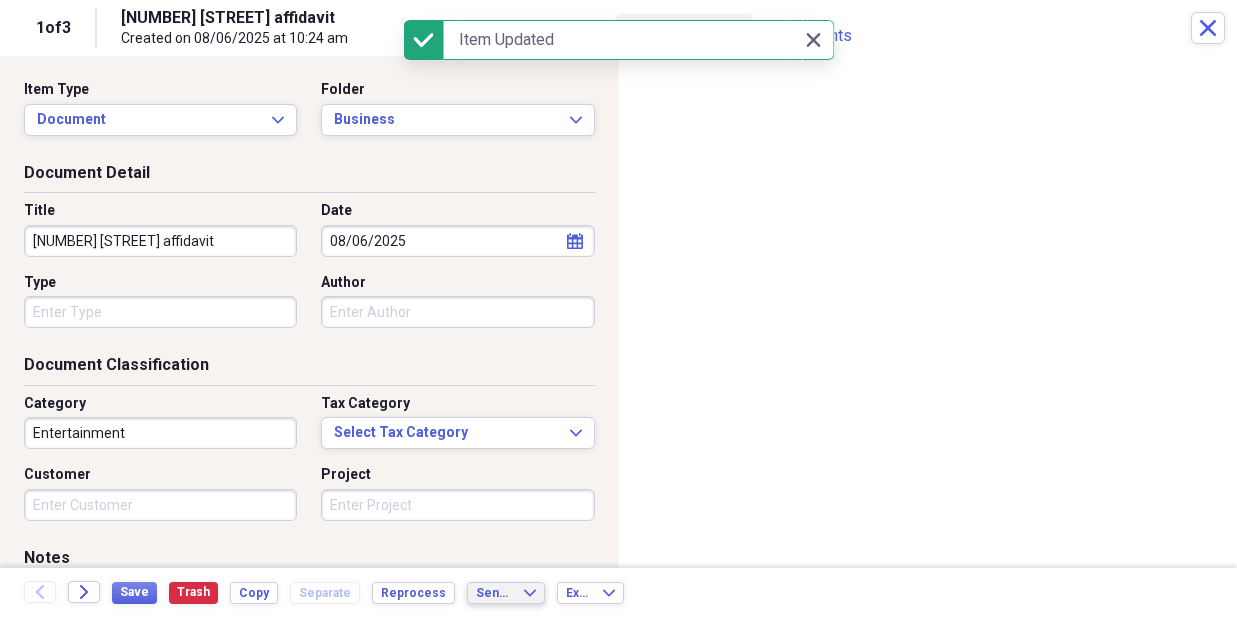 click on "Send To Expand" at bounding box center [506, 593] 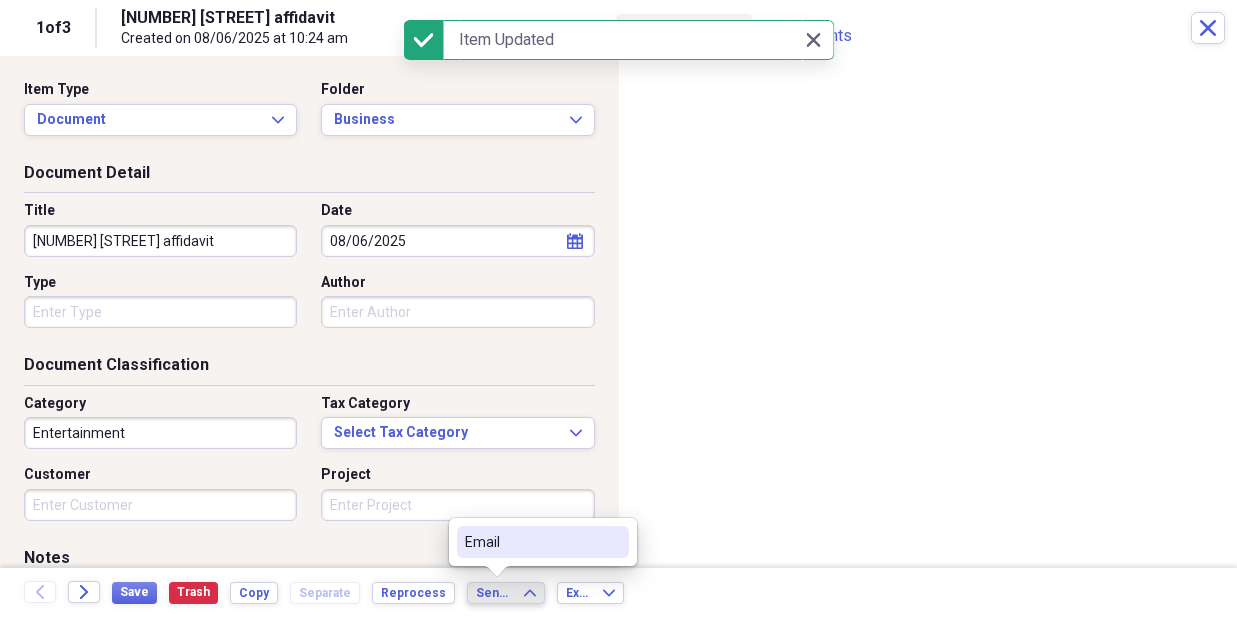 click on "Email" at bounding box center [531, 542] 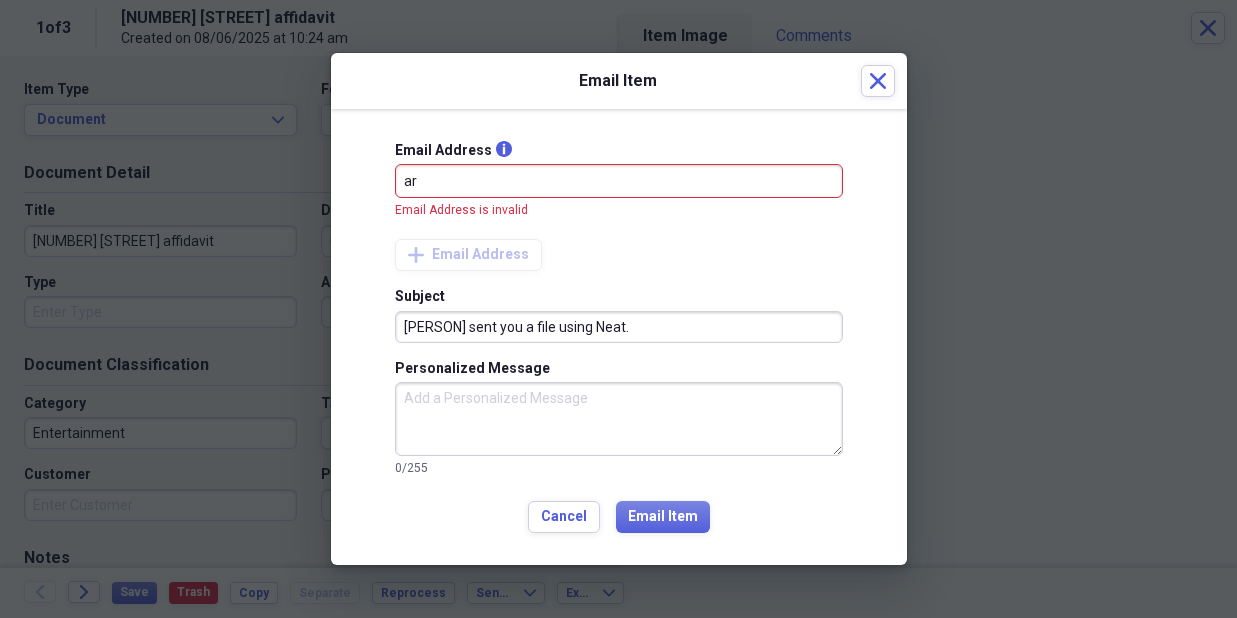 type on "a" 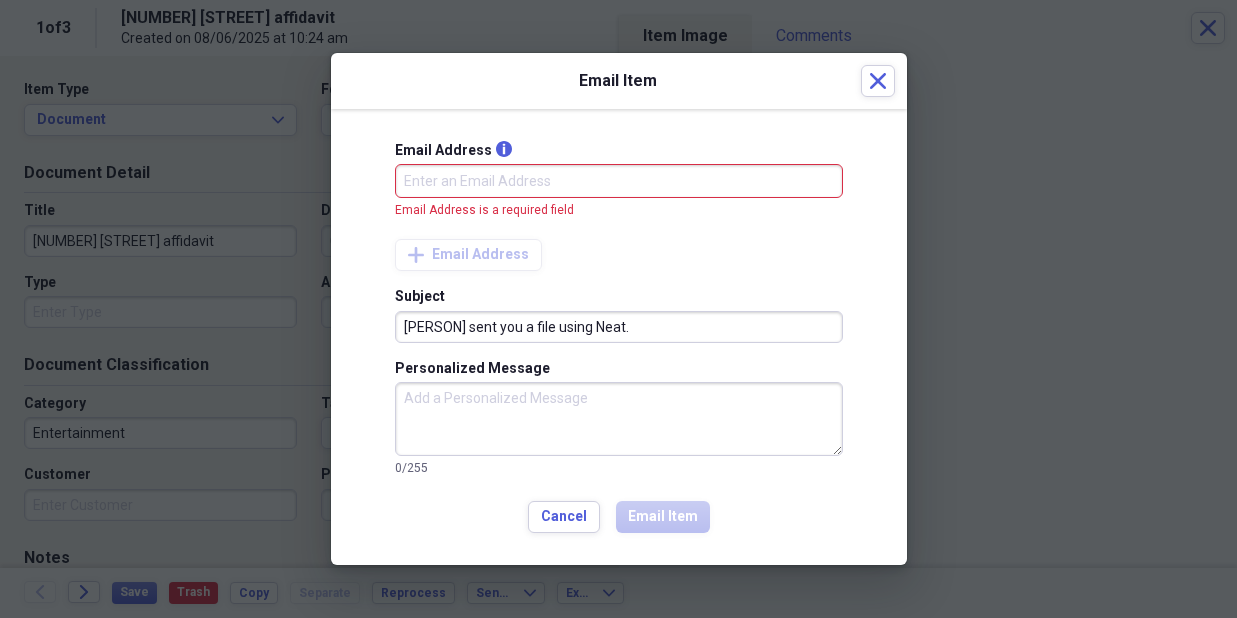 paste on "art@landandlegal.com" 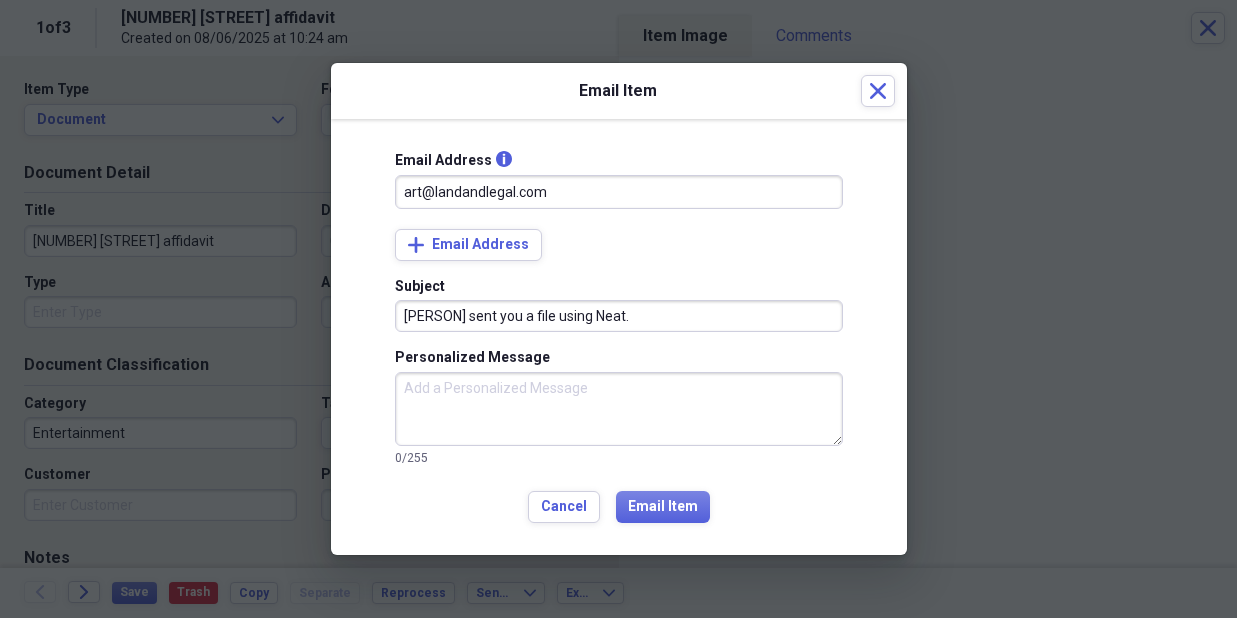 type on "art@landandlegal.com" 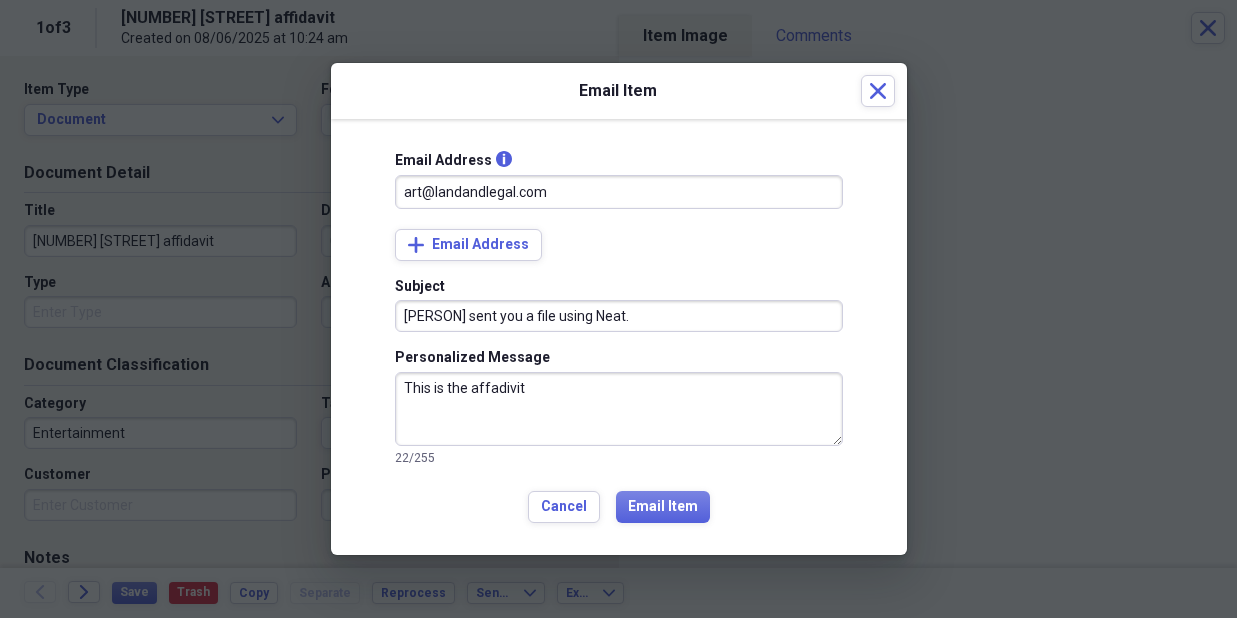 click on "This is the affadivit" at bounding box center (619, 409) 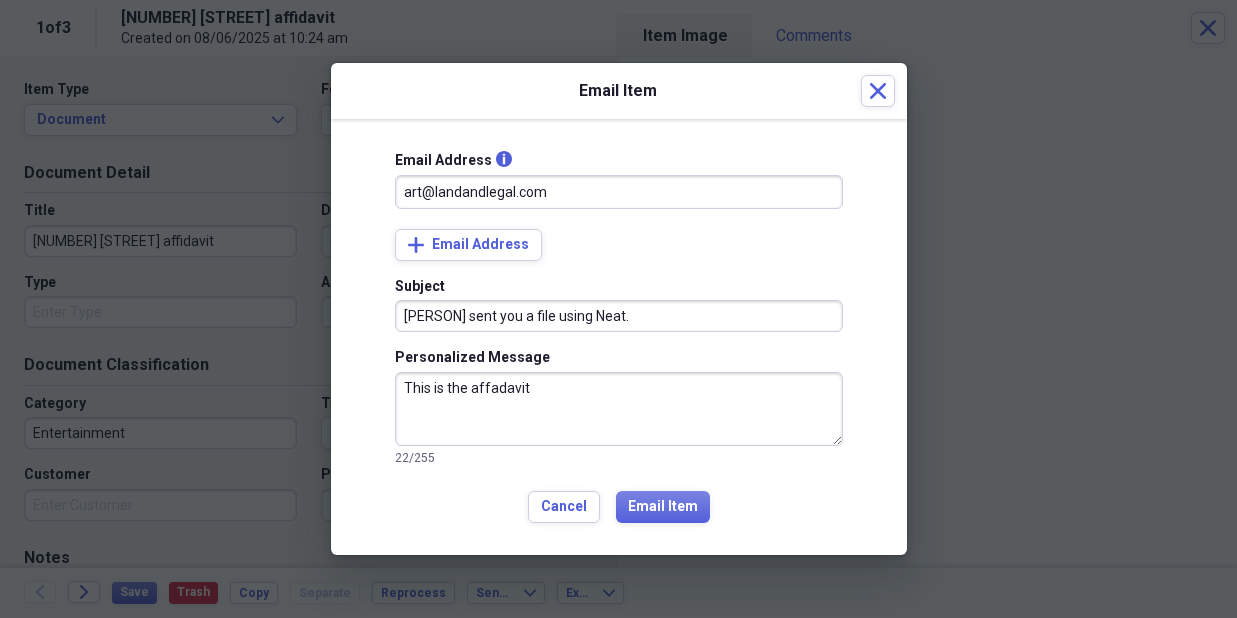click on "This is the affadavit" at bounding box center (619, 409) 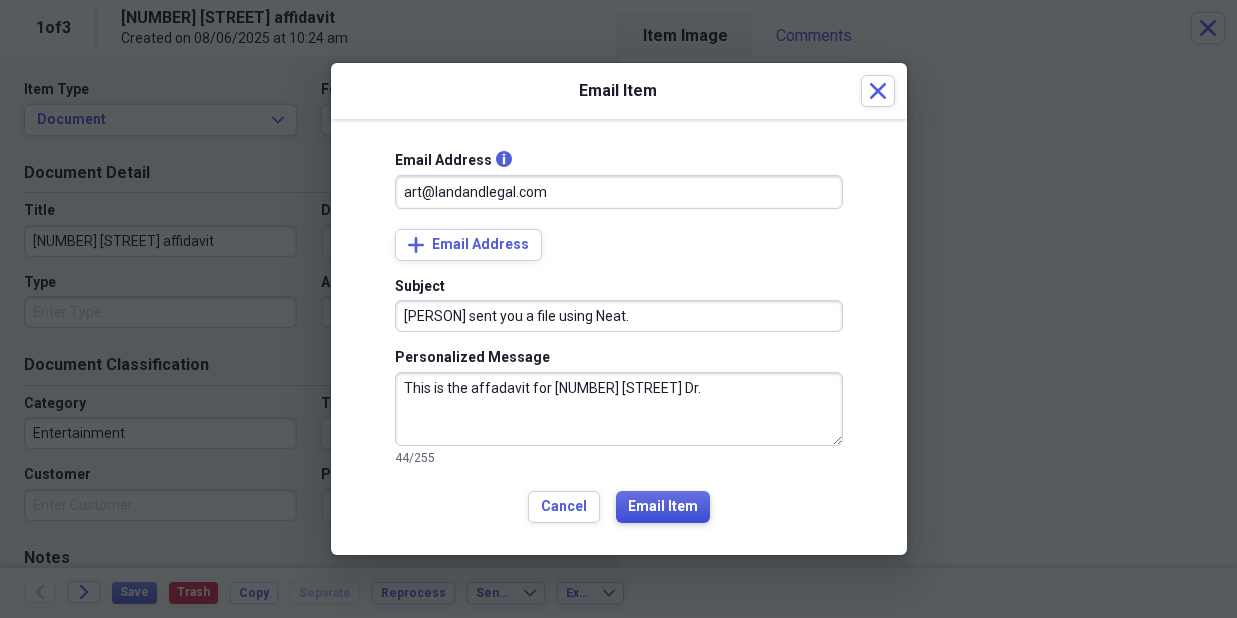 type on "This is the affadavit for [NUMBER] [STREET] Dr." 